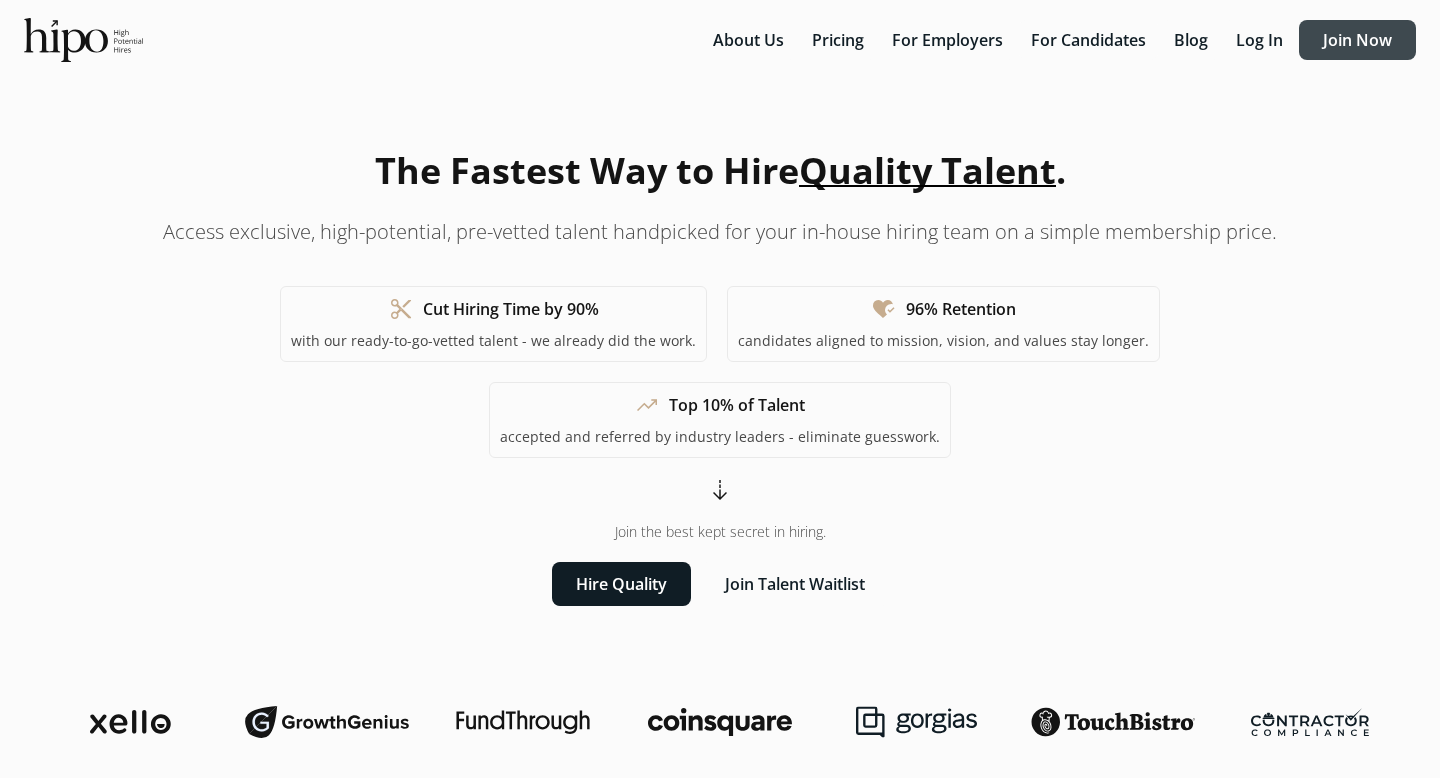 scroll, scrollTop: 0, scrollLeft: 0, axis: both 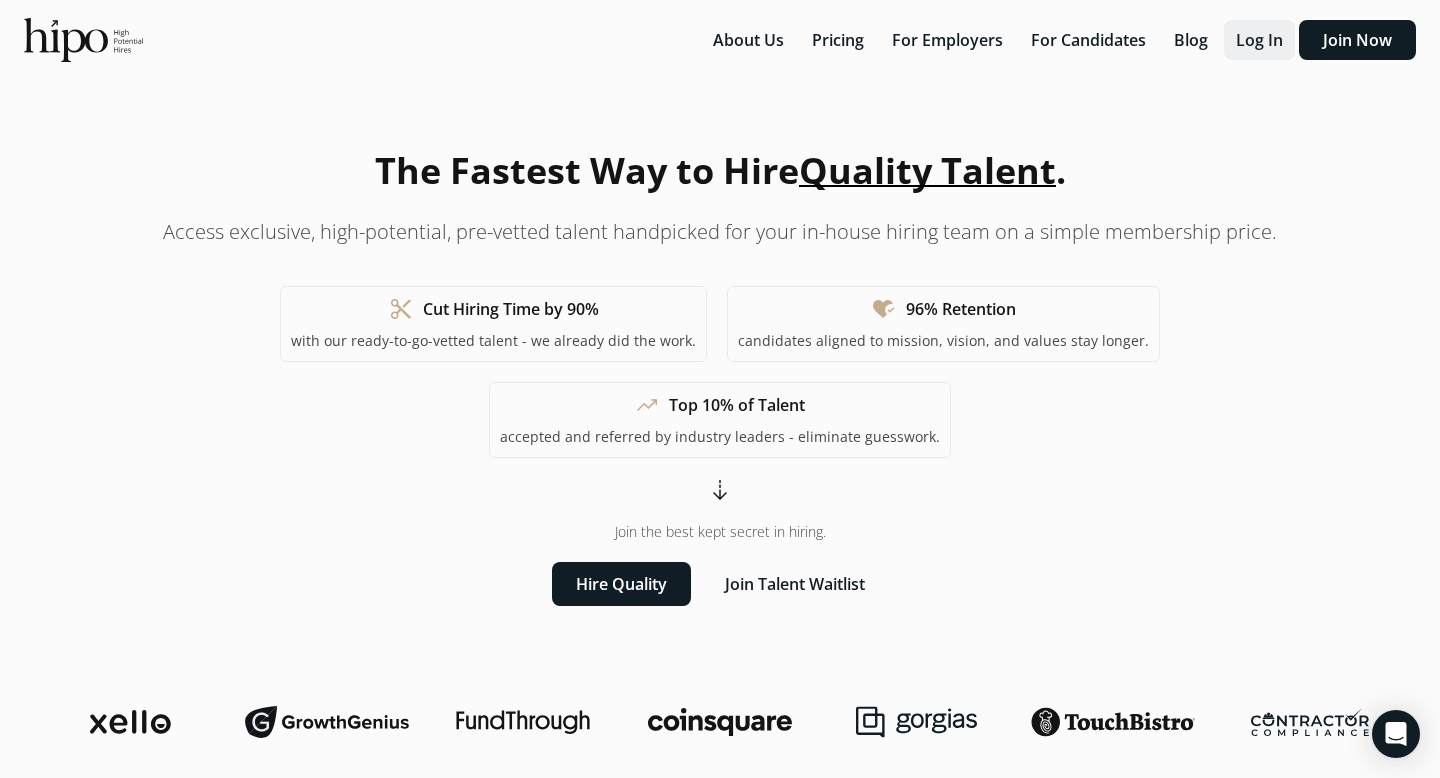 click on "Log In" at bounding box center [1259, 40] 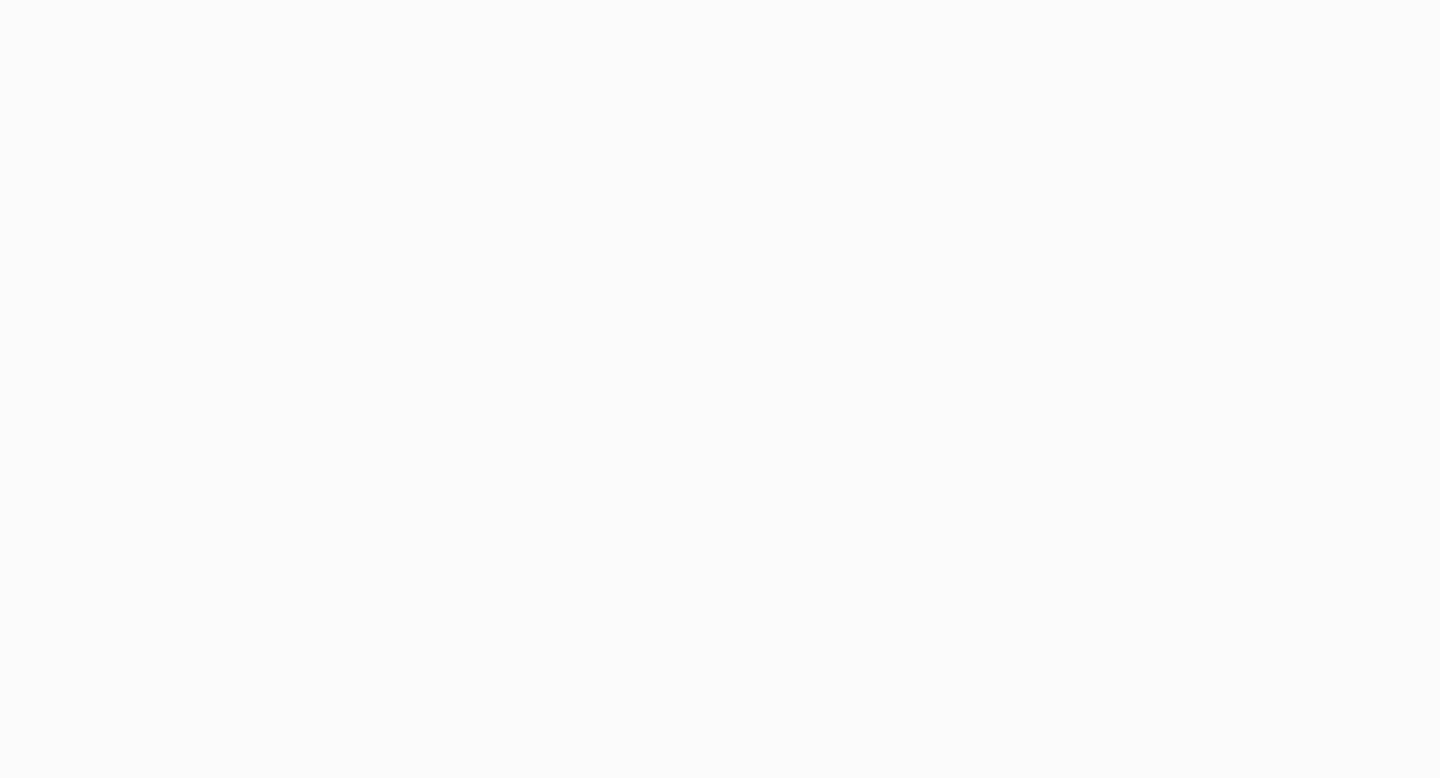 scroll, scrollTop: 0, scrollLeft: 0, axis: both 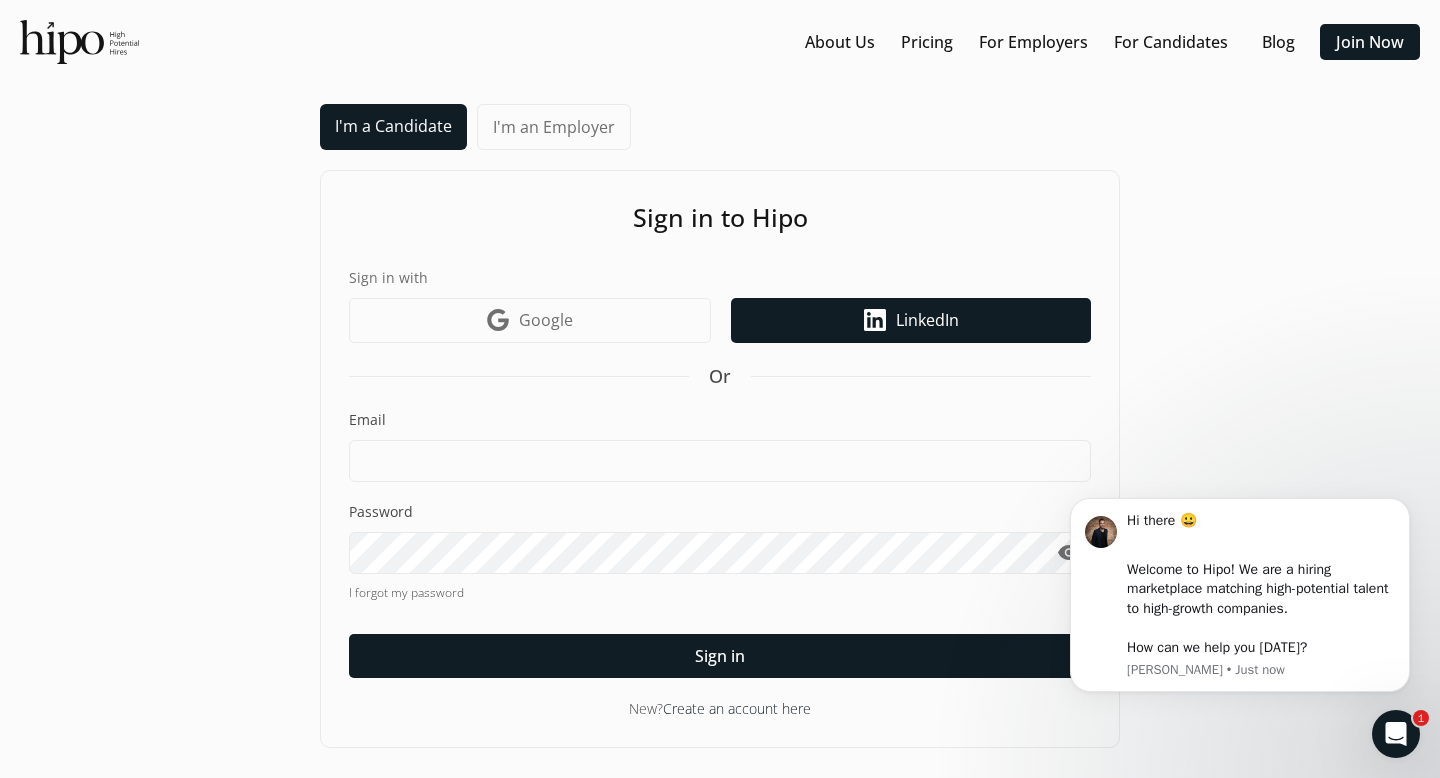 click on "LinkedIn icon LinkedIn" at bounding box center (911, 320) 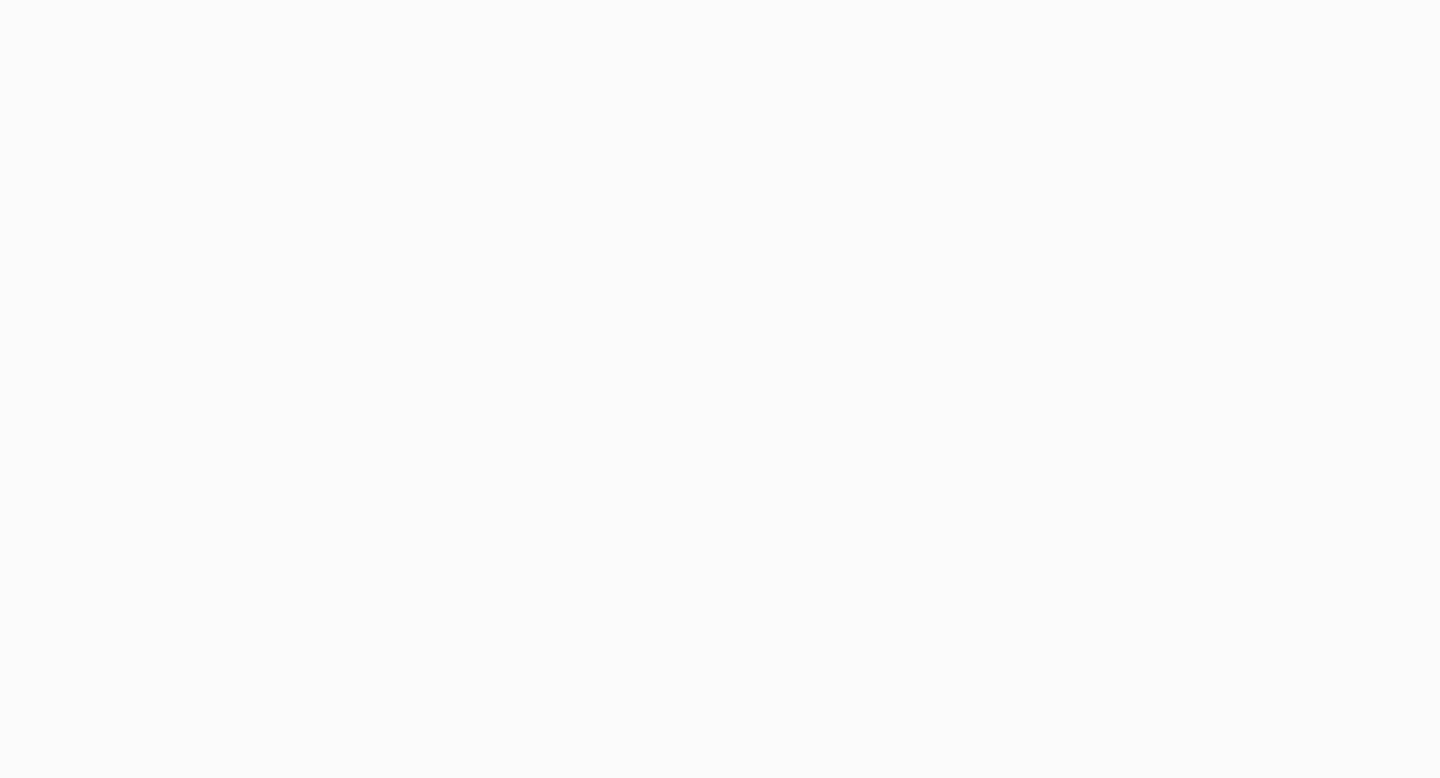 scroll, scrollTop: 0, scrollLeft: 0, axis: both 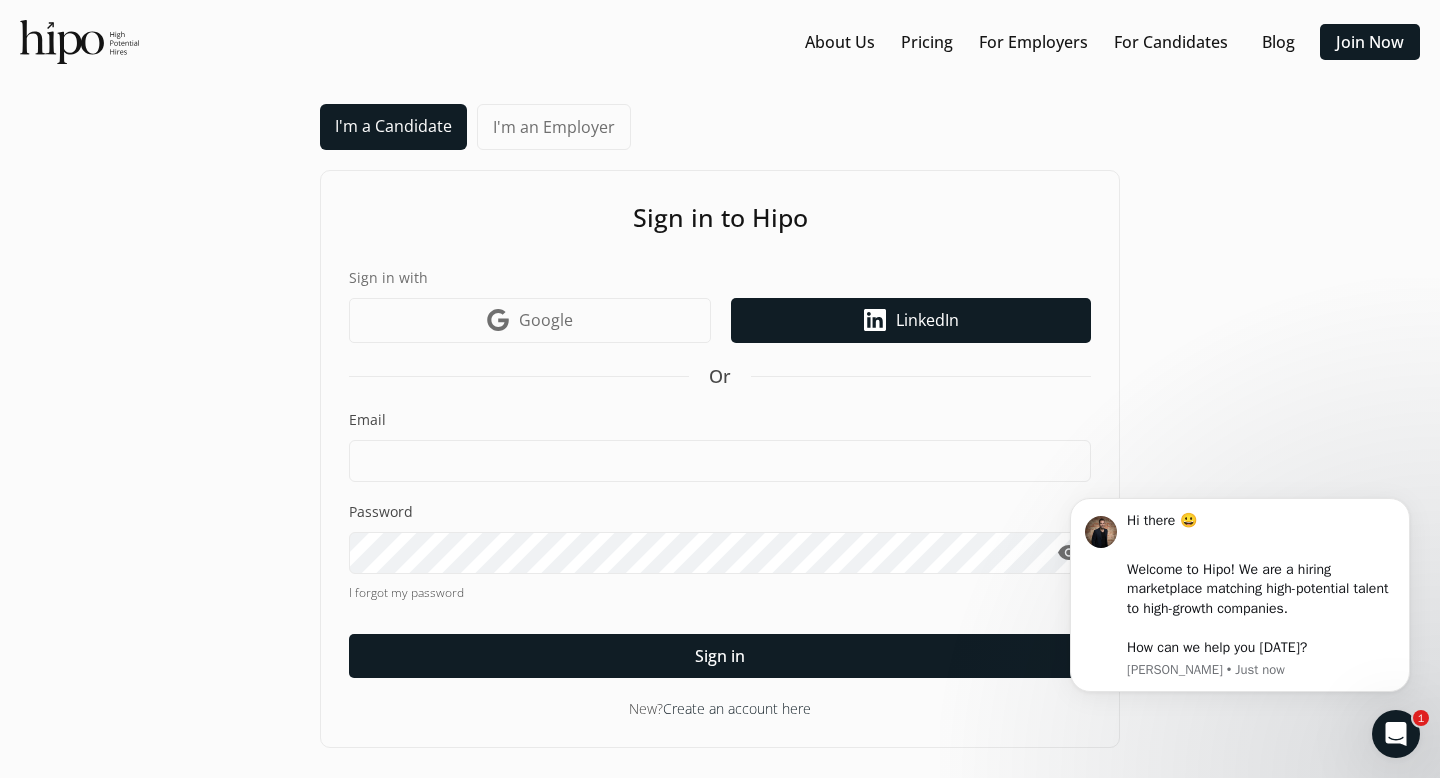 click on "LinkedIn" at bounding box center (927, 320) 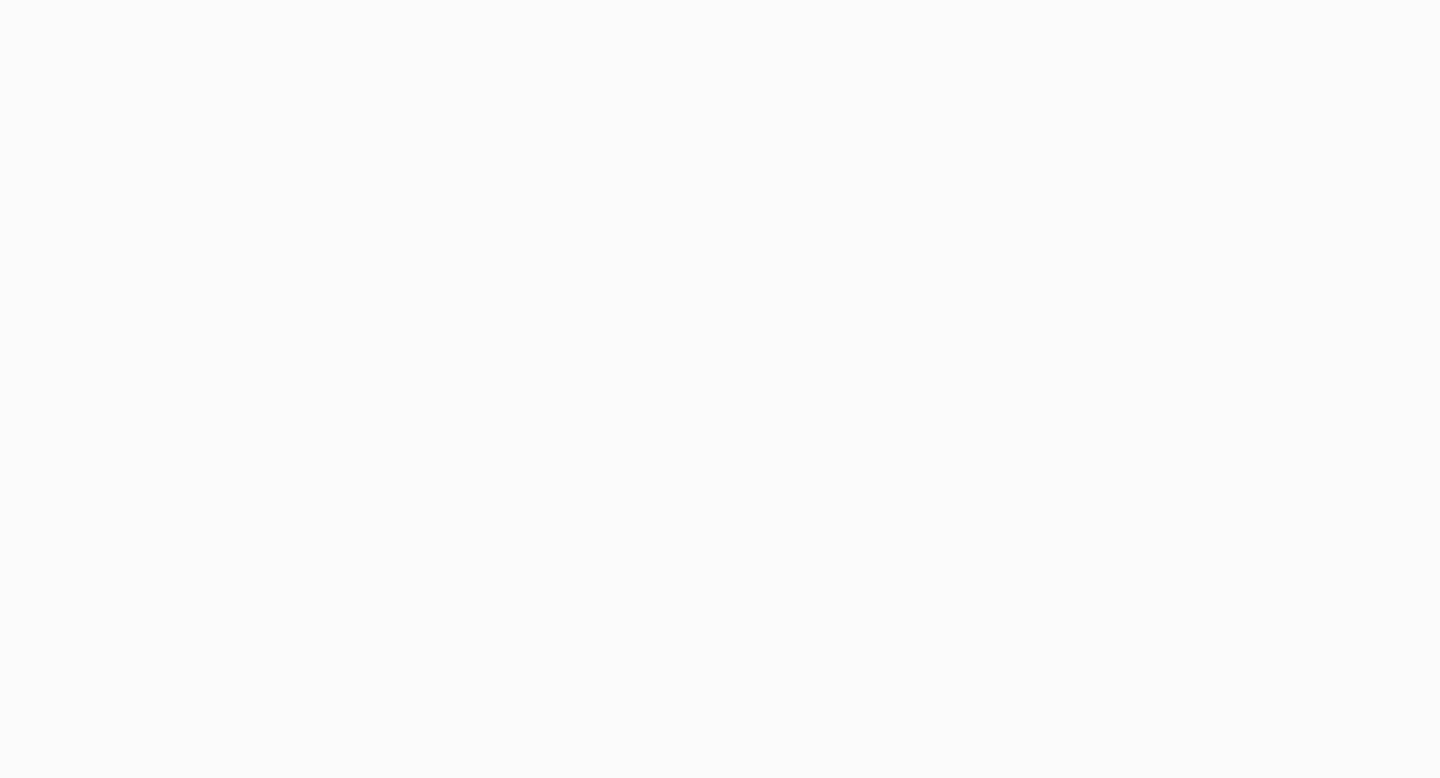 scroll, scrollTop: 0, scrollLeft: 0, axis: both 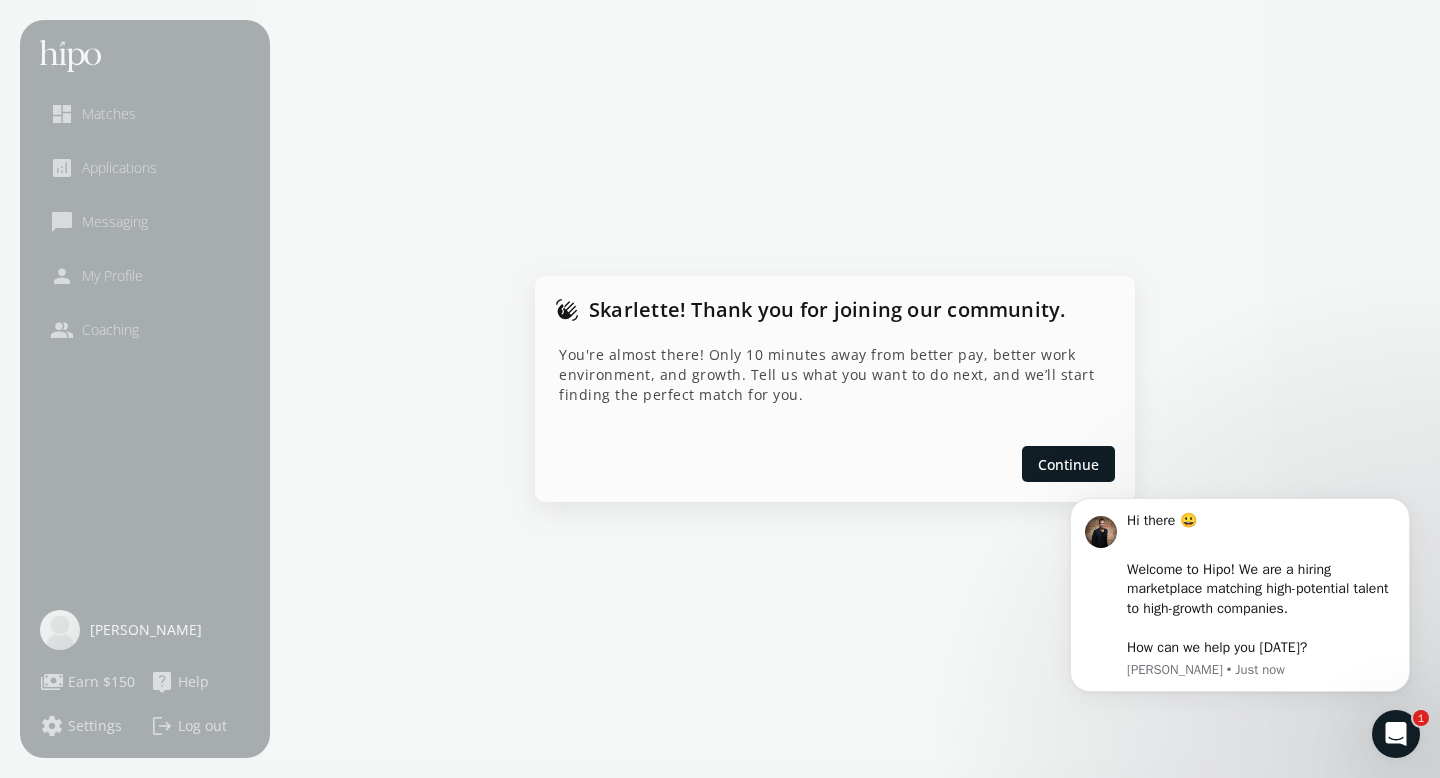 click at bounding box center (1240, 596) 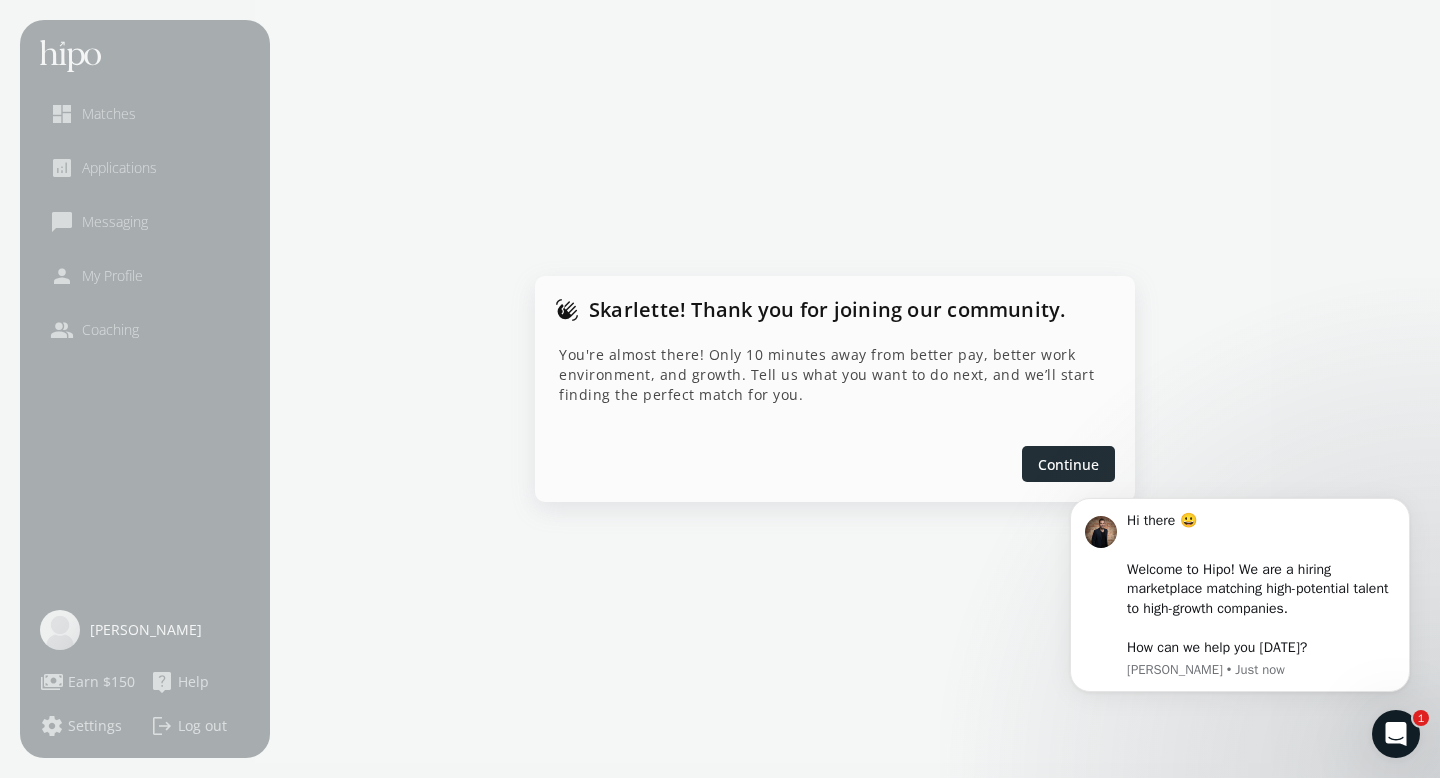 click on "Continue" at bounding box center (1068, 464) 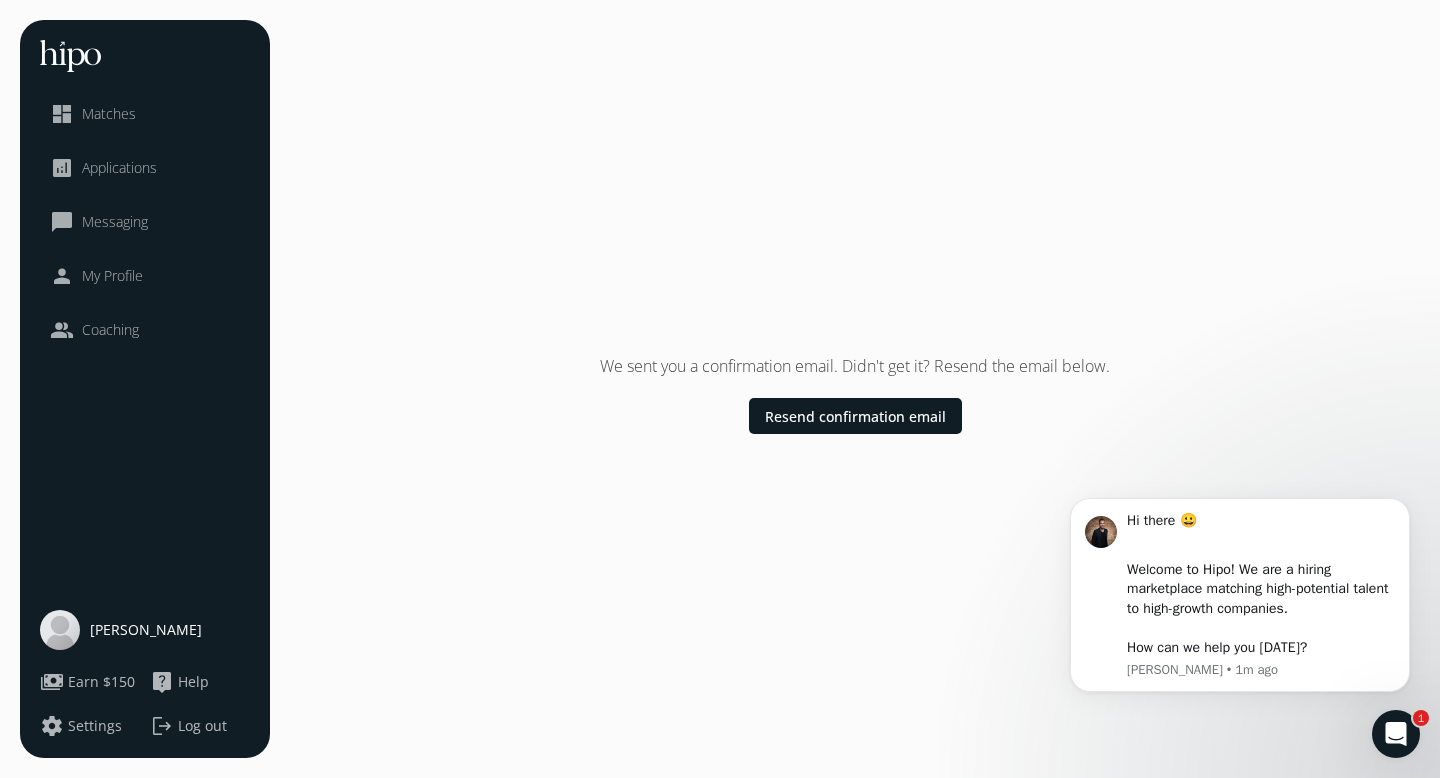 click on "Applications" 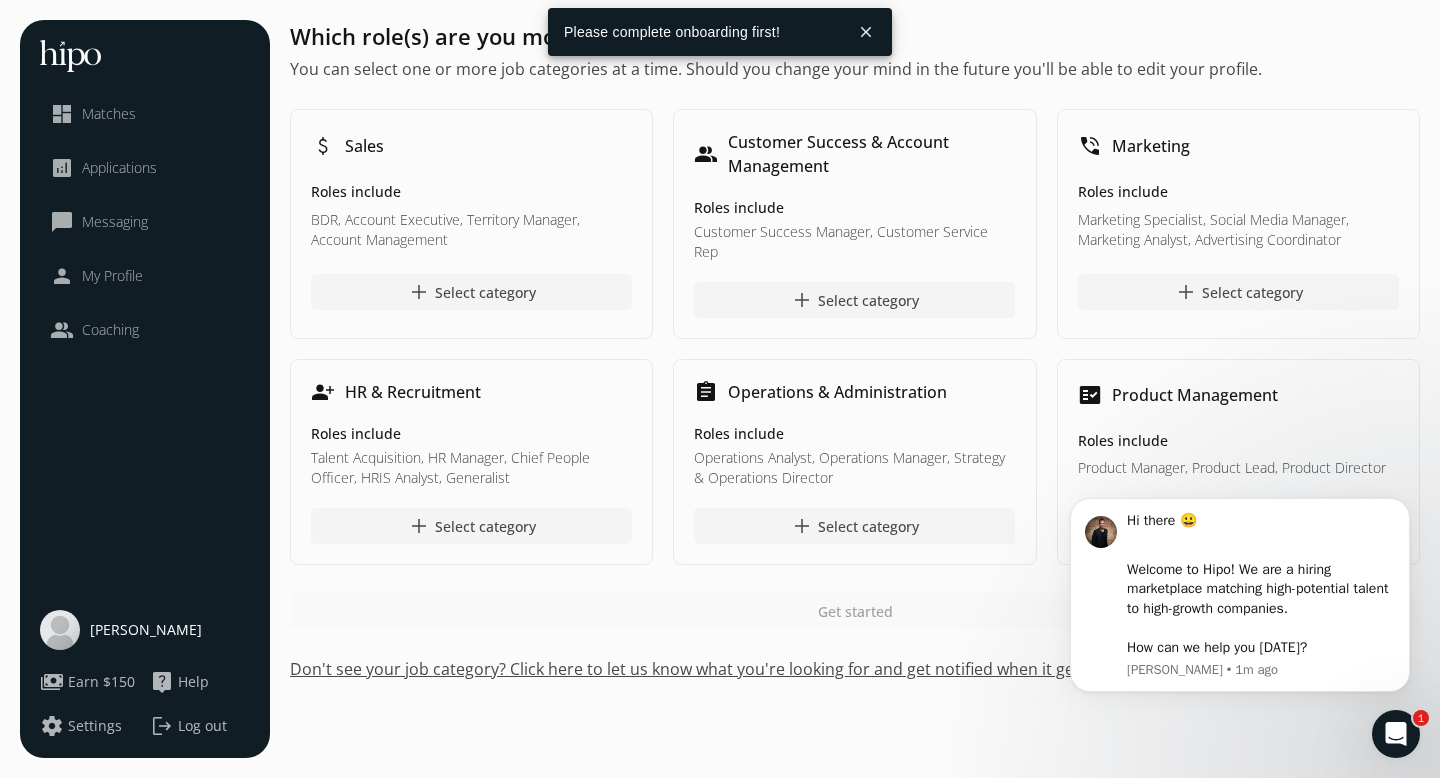 click on "Log out" at bounding box center (202, 726) 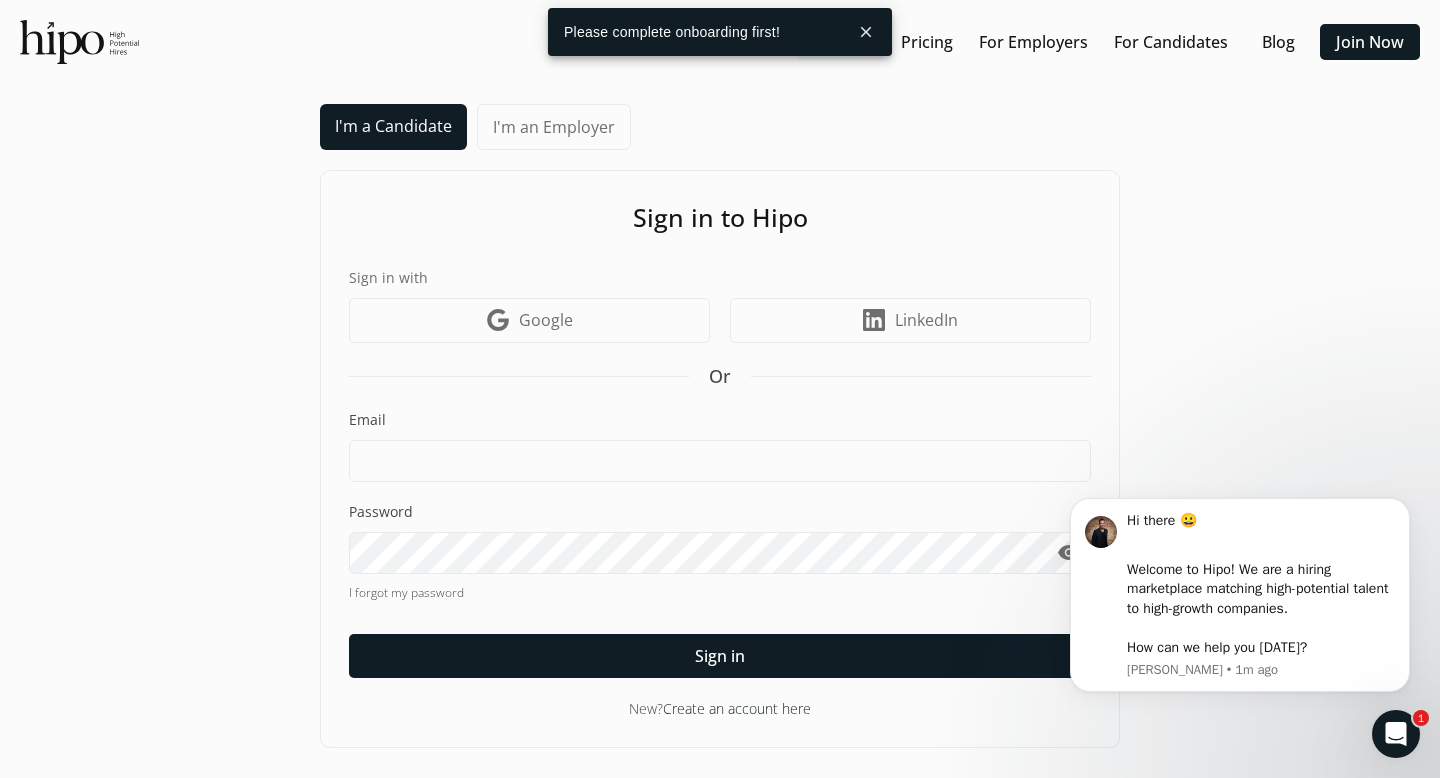 click at bounding box center [840, 42] 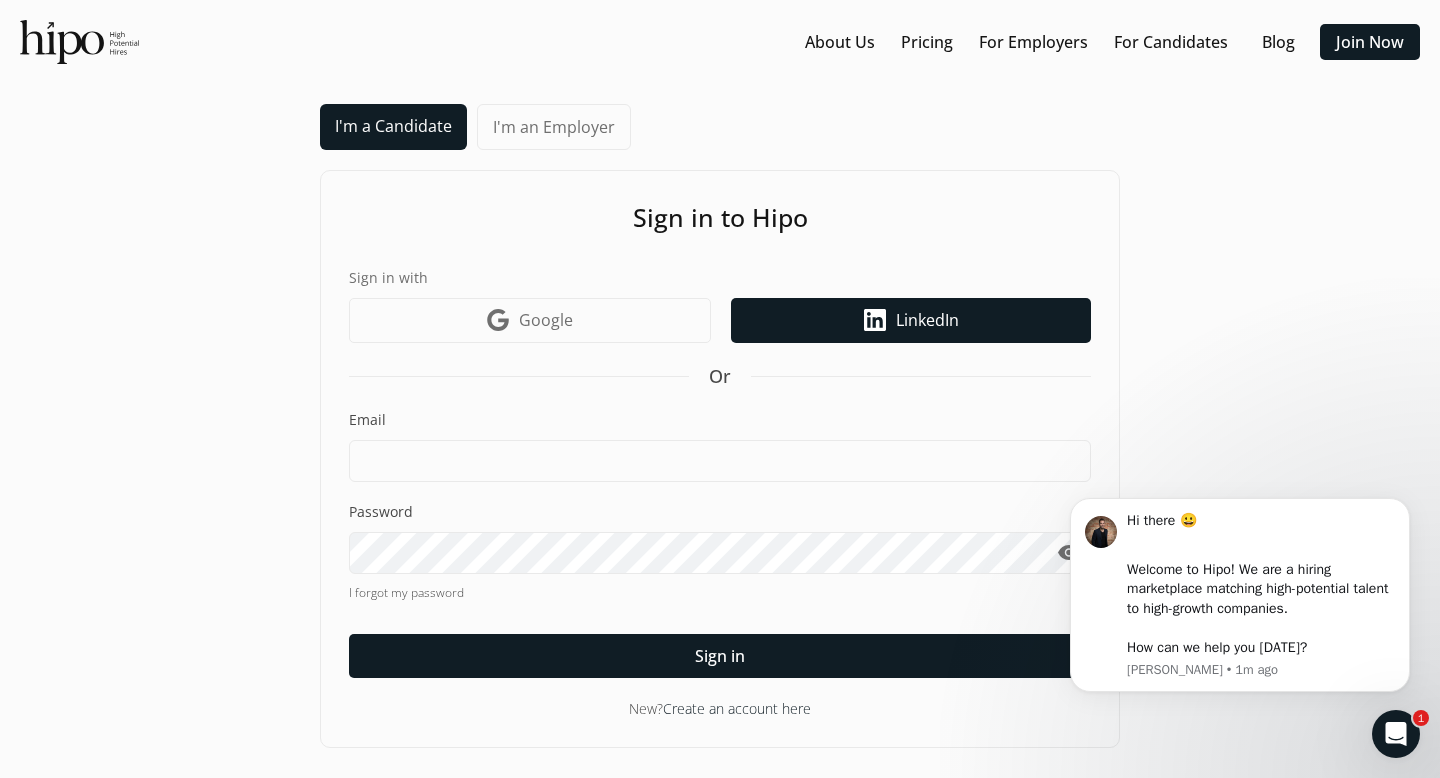 click on "LinkedIn icon LinkedIn" at bounding box center (911, 320) 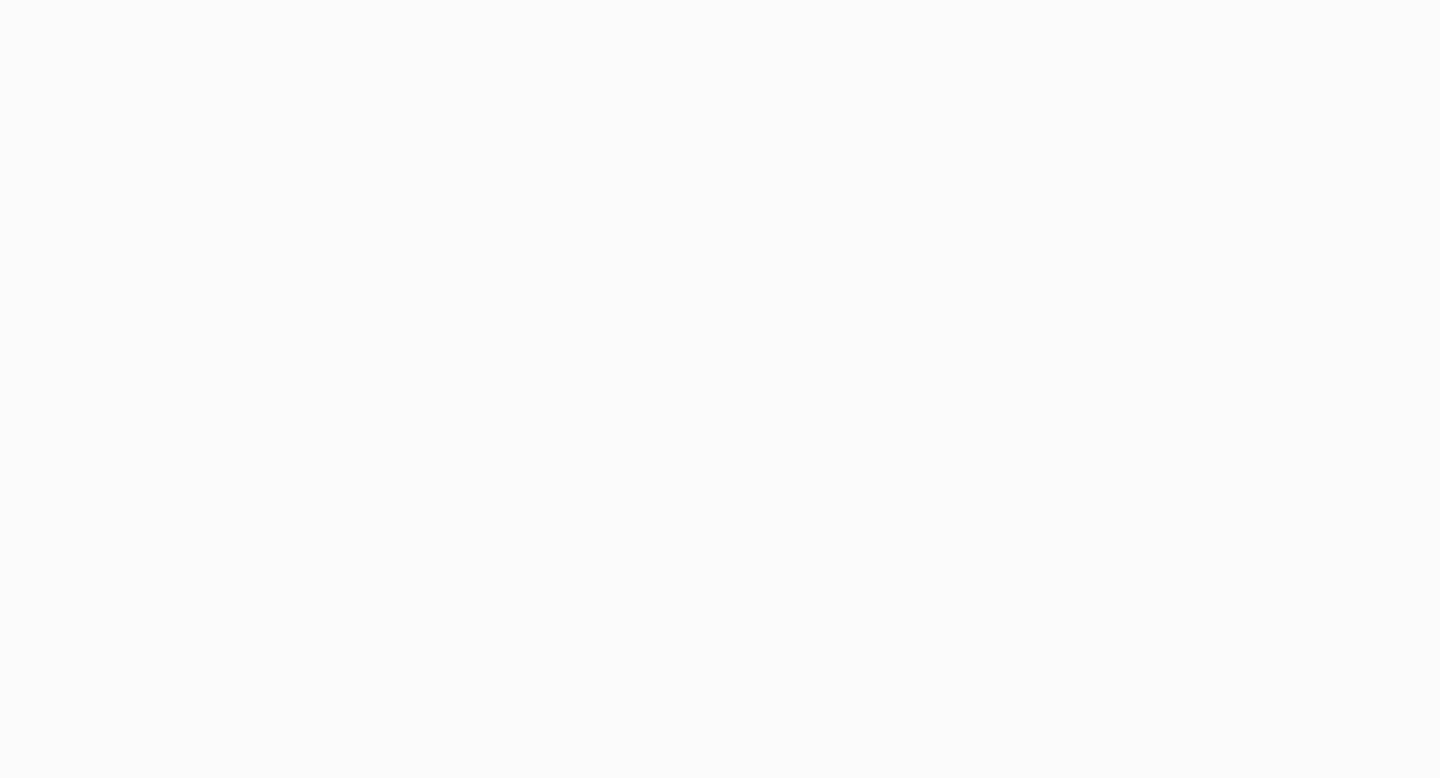scroll, scrollTop: 0, scrollLeft: 0, axis: both 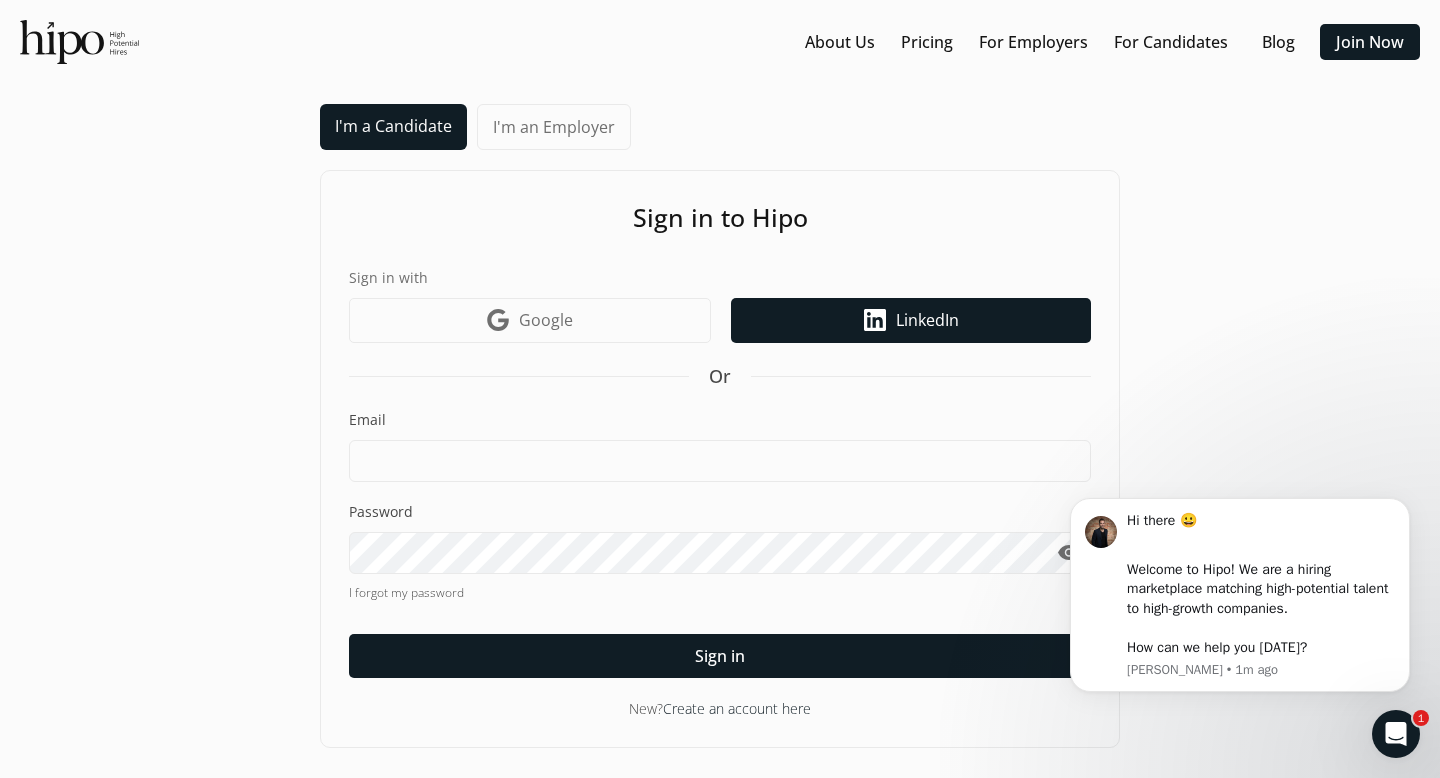 click on "LinkedIn icon LinkedIn" at bounding box center [911, 320] 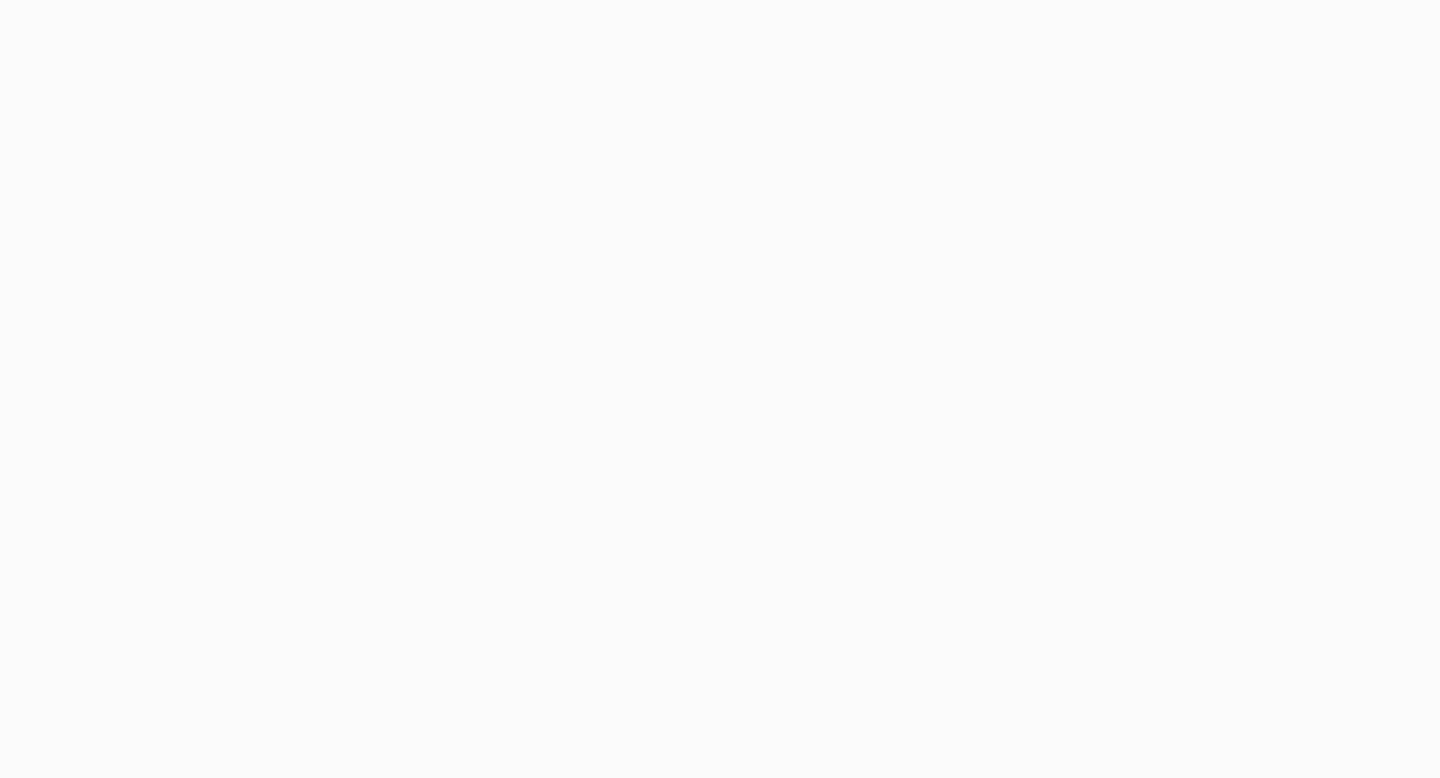 scroll, scrollTop: 0, scrollLeft: 0, axis: both 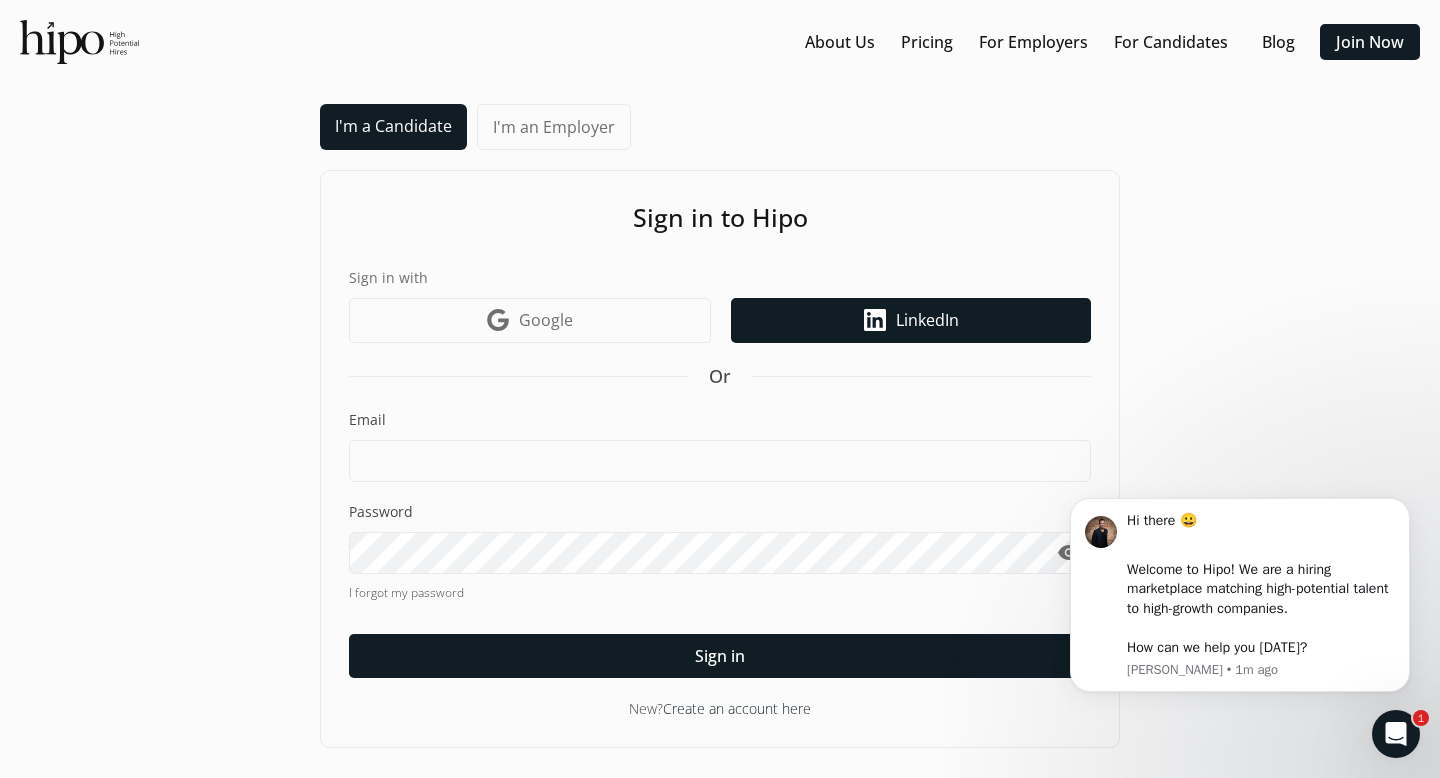 click on "LinkedIn icon LinkedIn" at bounding box center (911, 320) 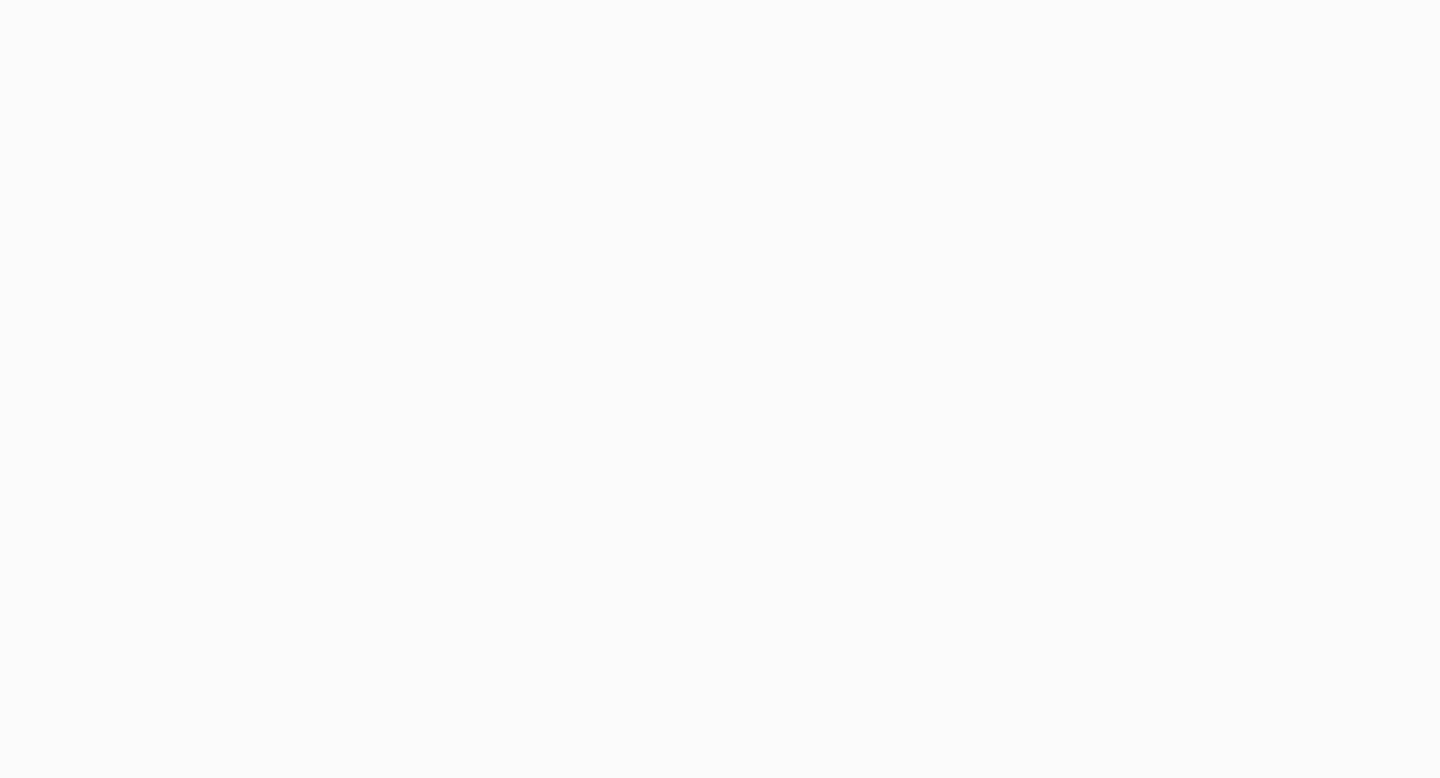 scroll, scrollTop: 0, scrollLeft: 0, axis: both 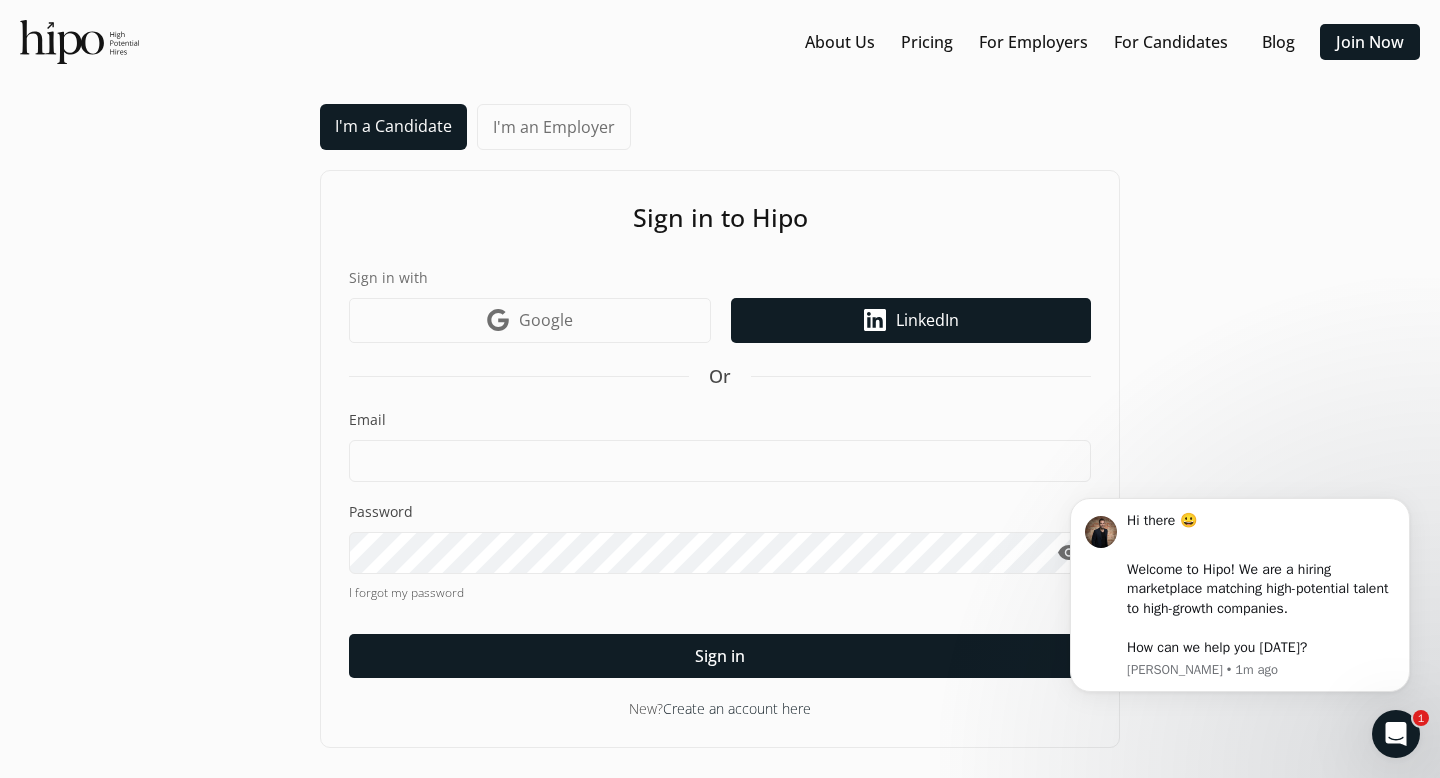 click on "LinkedIn icon LinkedIn" at bounding box center [911, 320] 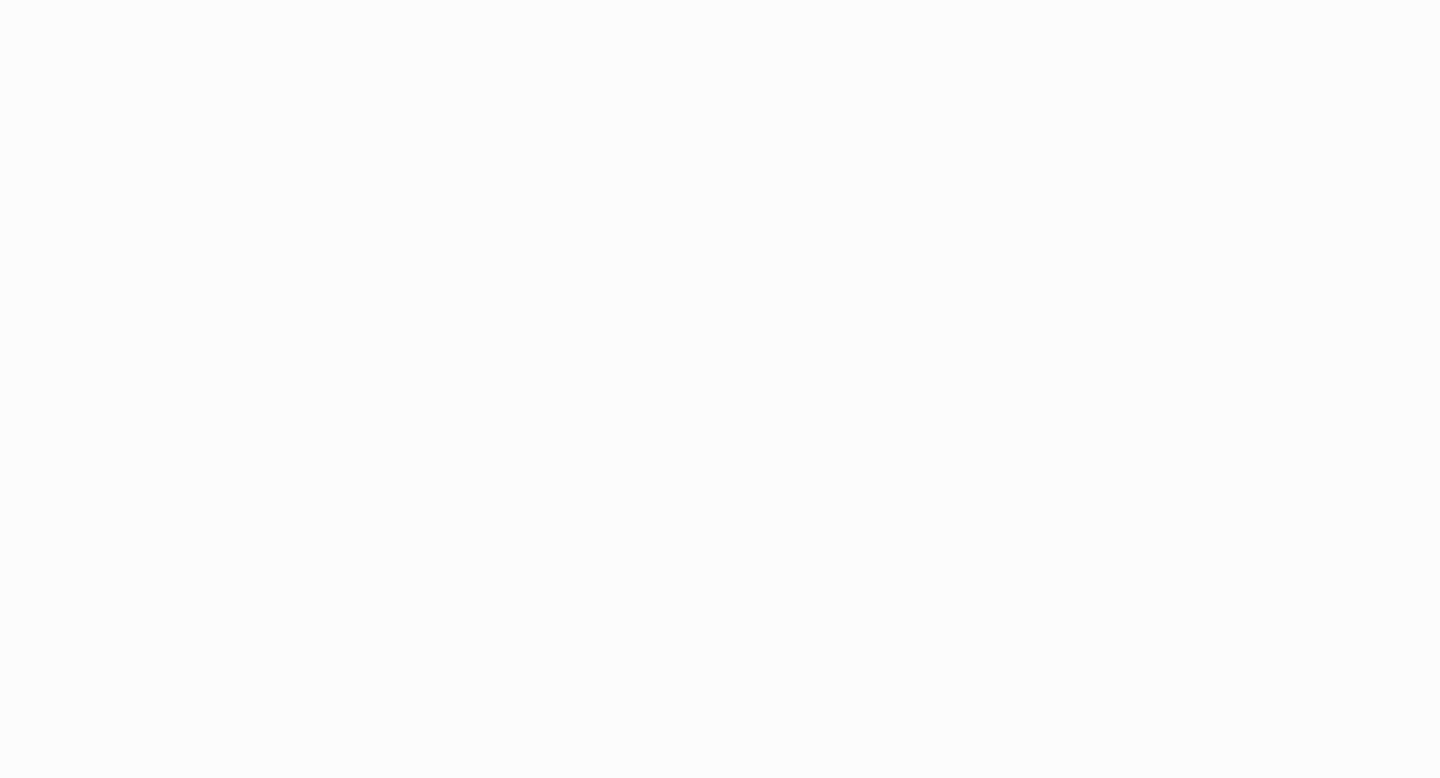scroll, scrollTop: 0, scrollLeft: 0, axis: both 